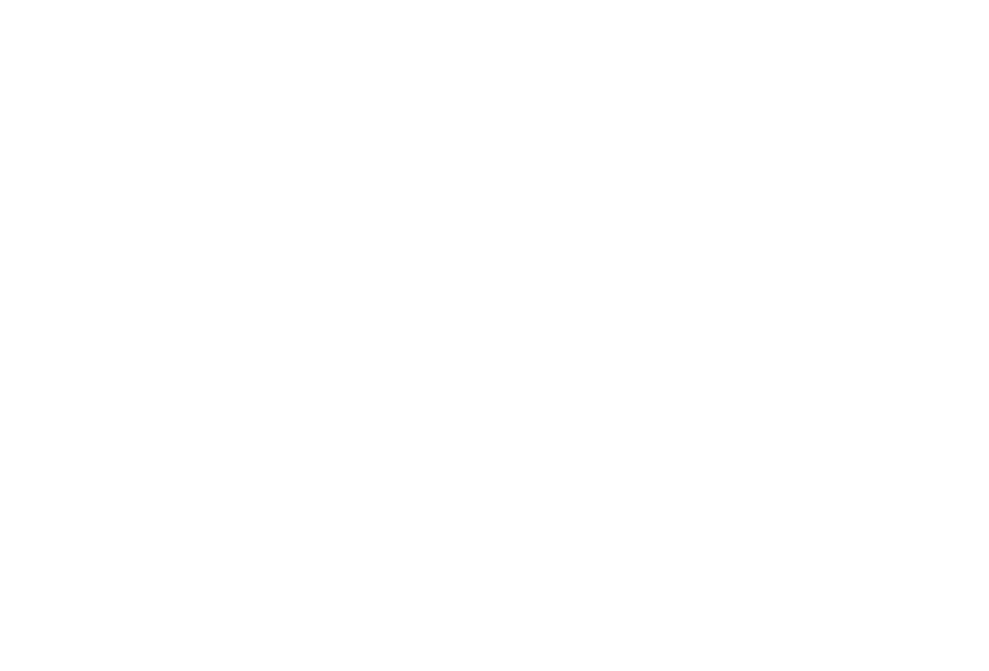 scroll, scrollTop: 0, scrollLeft: 0, axis: both 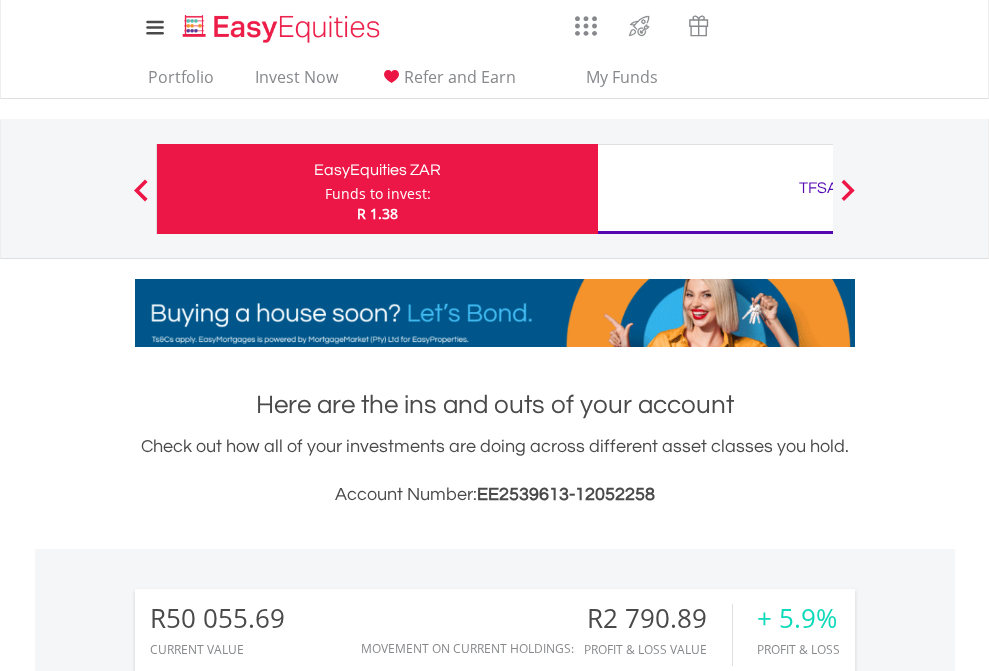 click on "Funds to invest:" at bounding box center (378, 194) 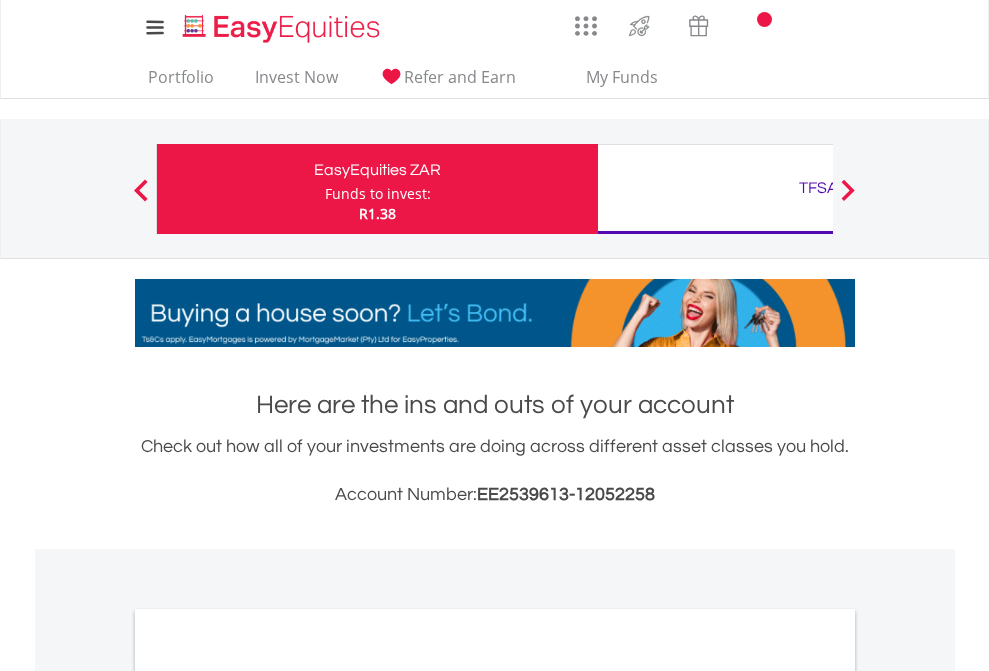scroll, scrollTop: 0, scrollLeft: 0, axis: both 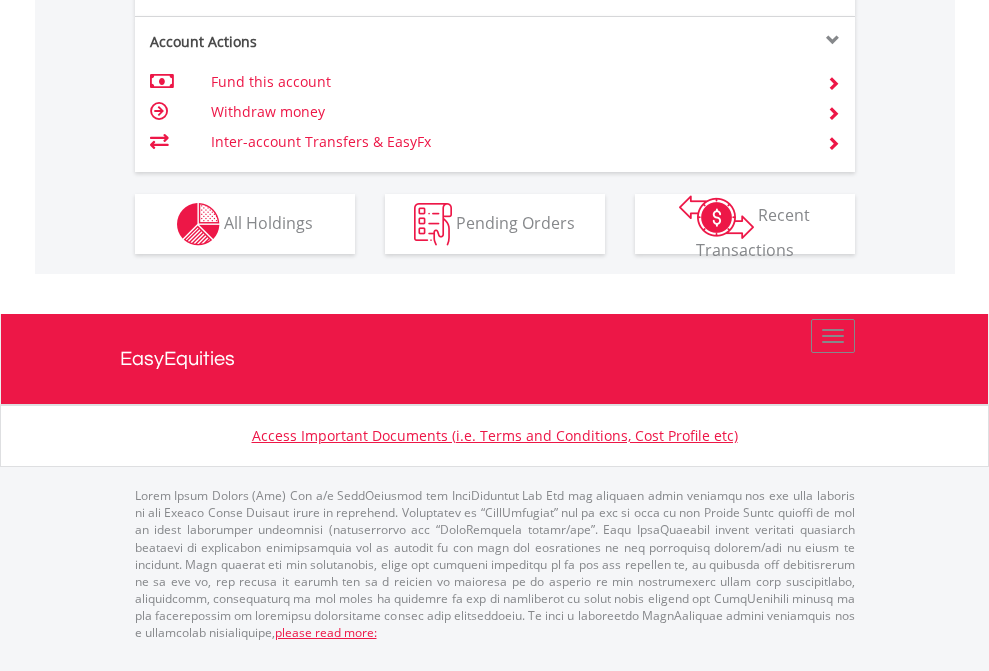 click on "Investment types" at bounding box center (706, -337) 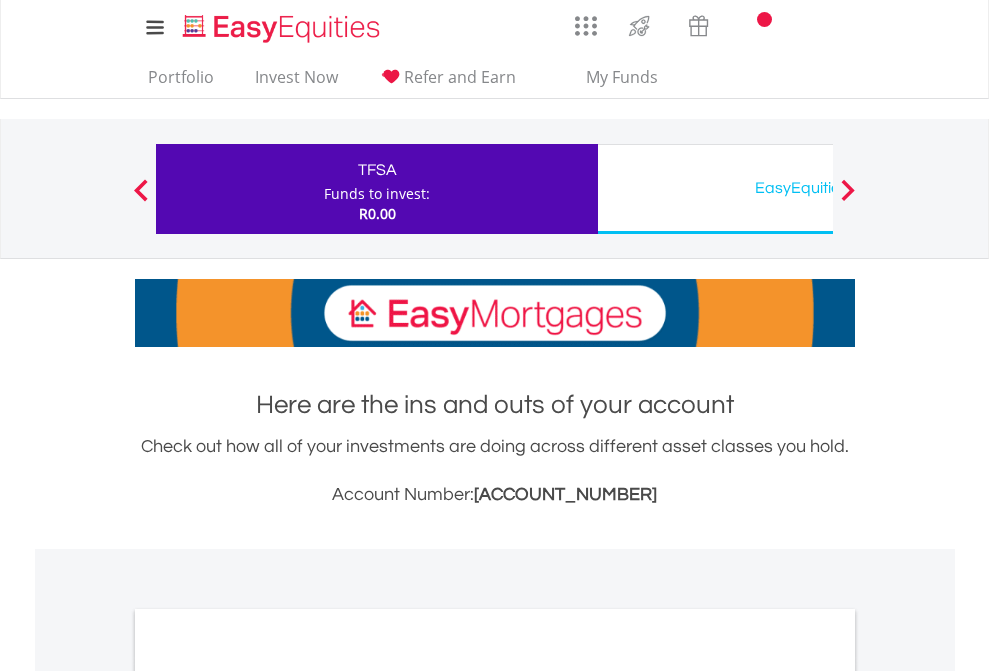 scroll, scrollTop: 0, scrollLeft: 0, axis: both 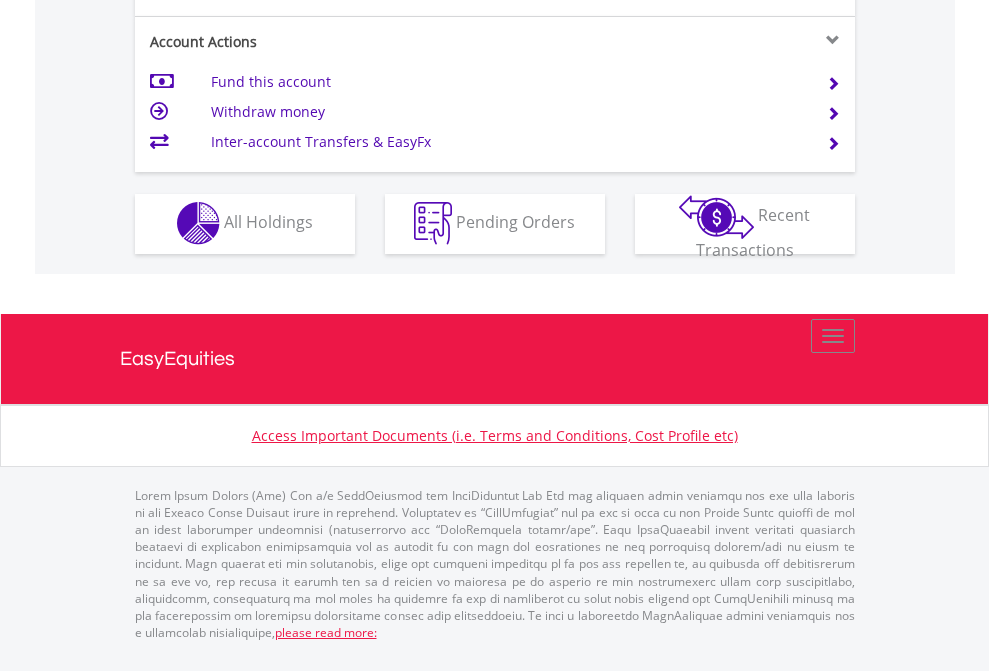 click on "Investment types" at bounding box center (706, -353) 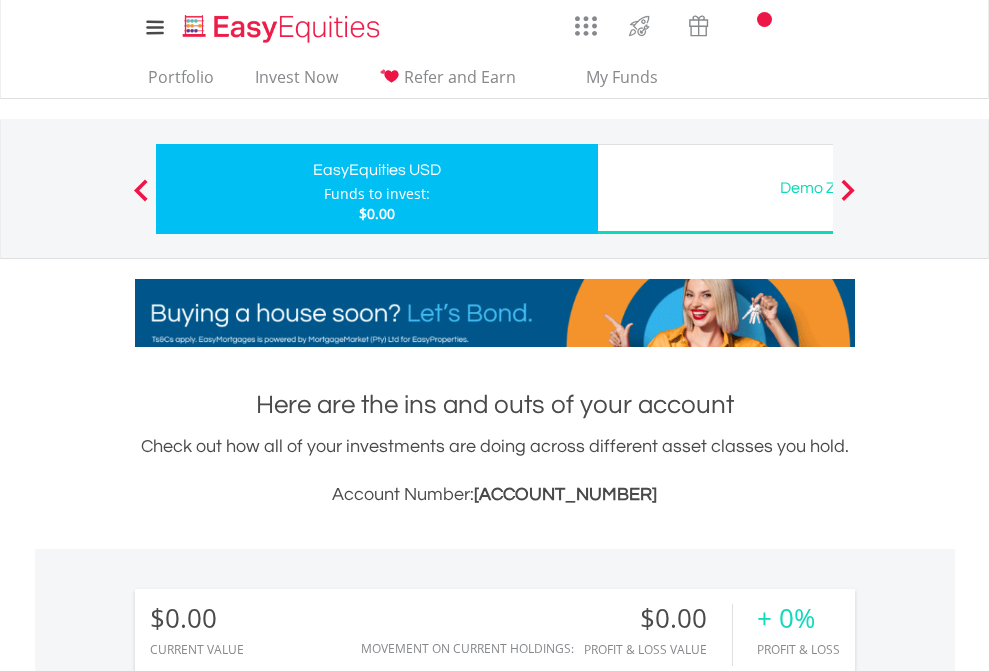 scroll, scrollTop: 0, scrollLeft: 0, axis: both 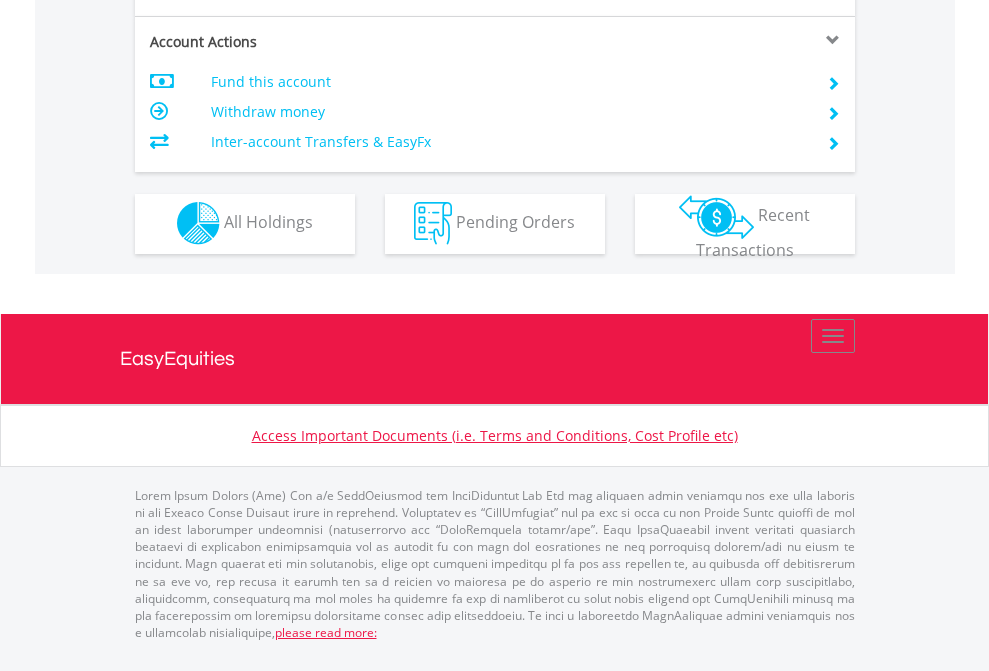 click on "Investment types" at bounding box center (706, -353) 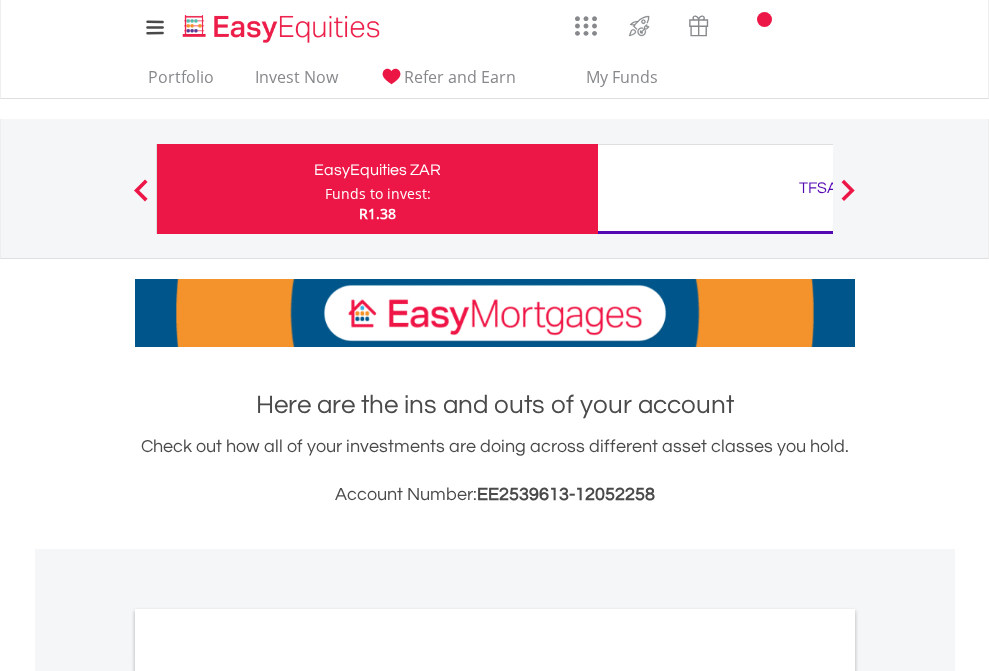 scroll, scrollTop: 1202, scrollLeft: 0, axis: vertical 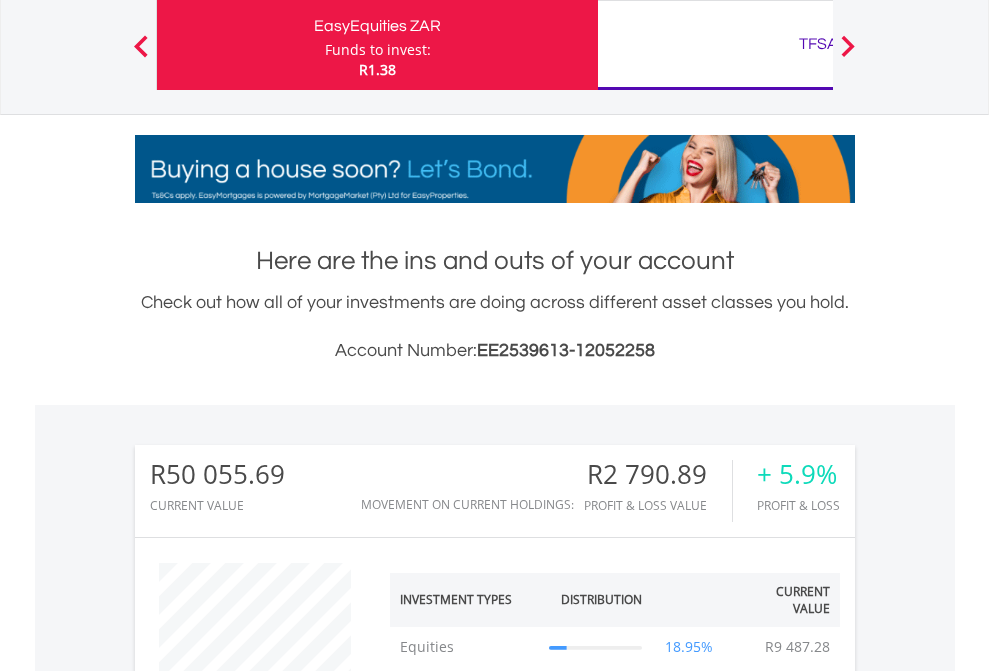 click on "TFSA" at bounding box center [818, 44] 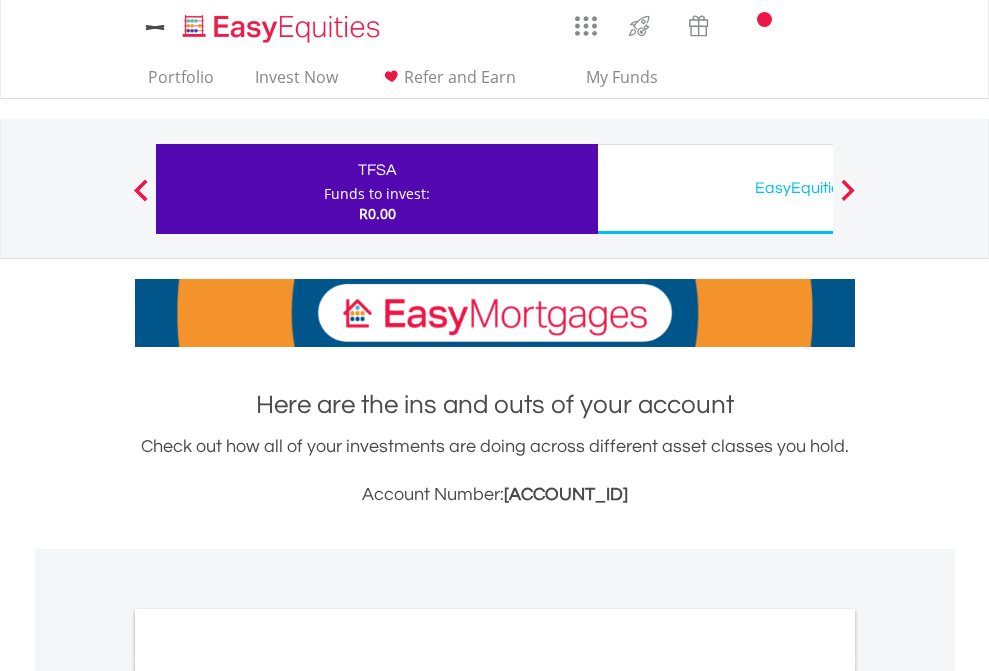 scroll, scrollTop: 0, scrollLeft: 0, axis: both 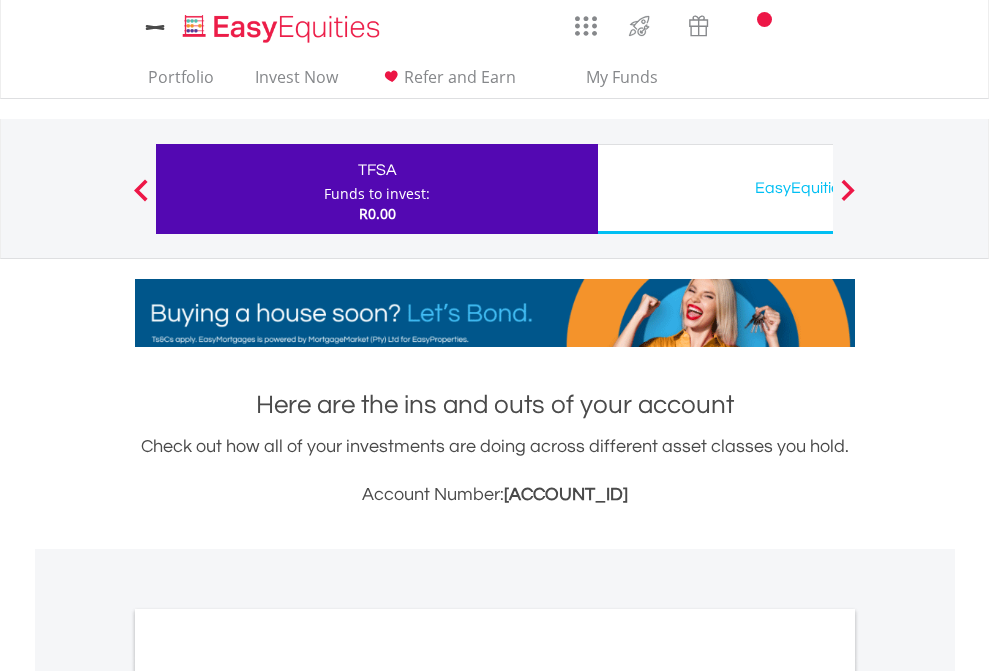 click on "All Holdings" at bounding box center (268, 1096) 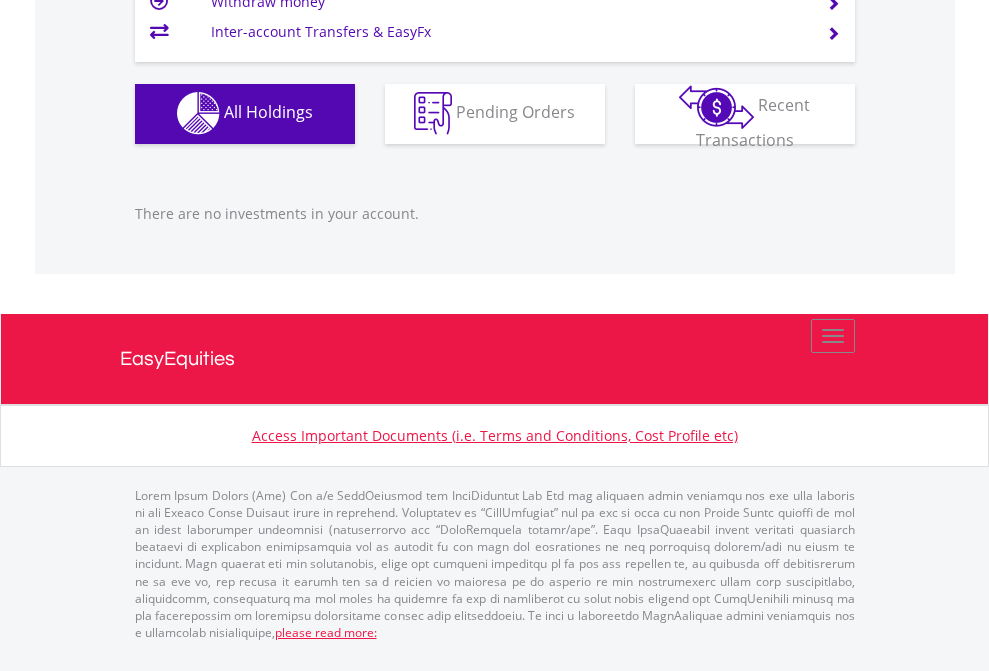 scroll, scrollTop: 1980, scrollLeft: 0, axis: vertical 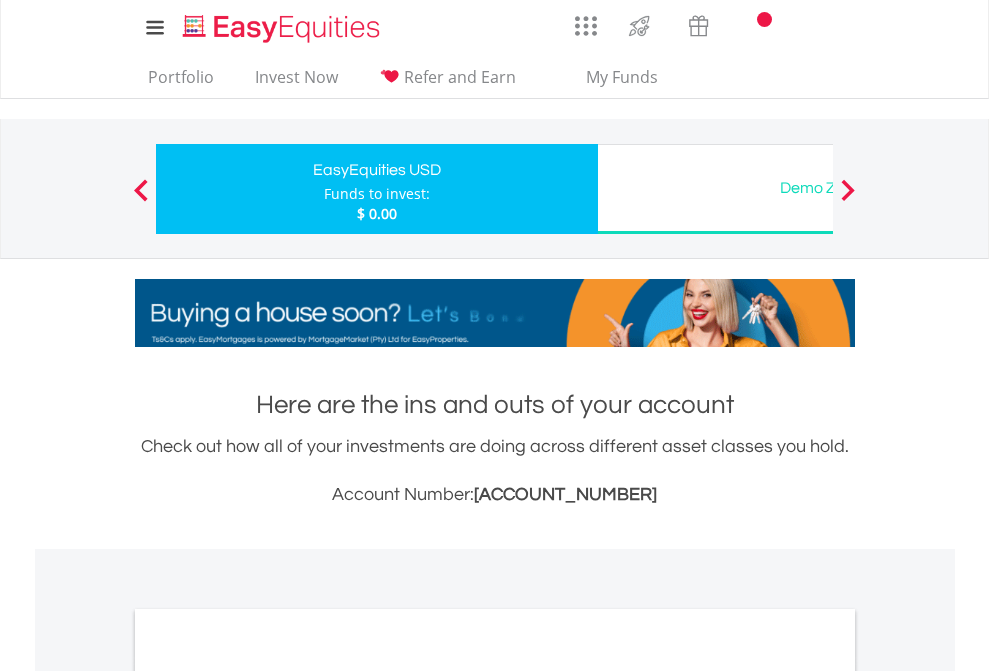 click on "All Holdings" at bounding box center [268, 1096] 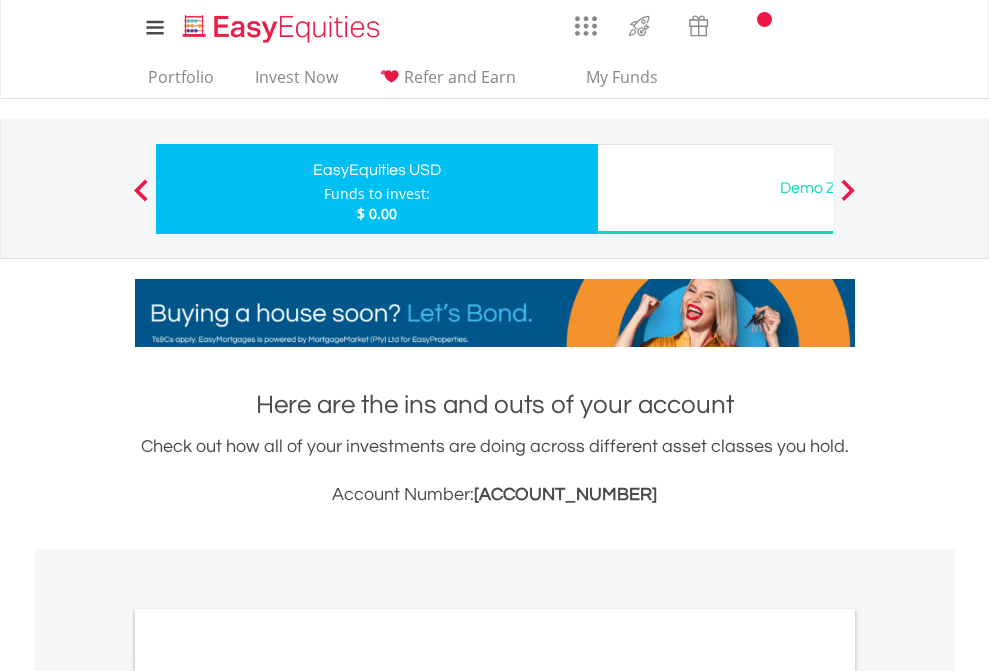 scroll, scrollTop: 1486, scrollLeft: 0, axis: vertical 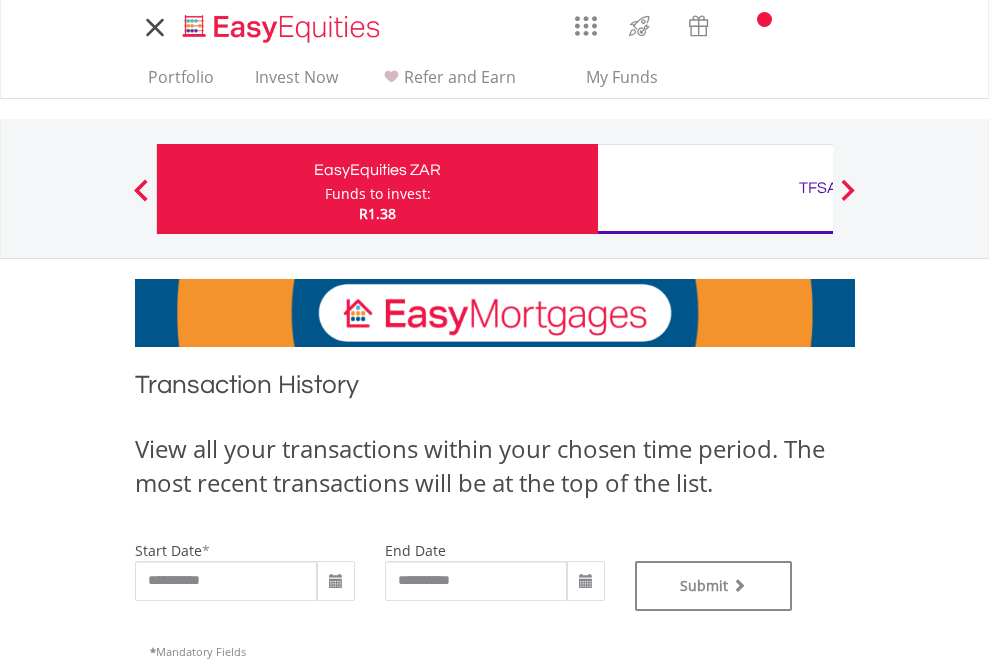 type on "**********" 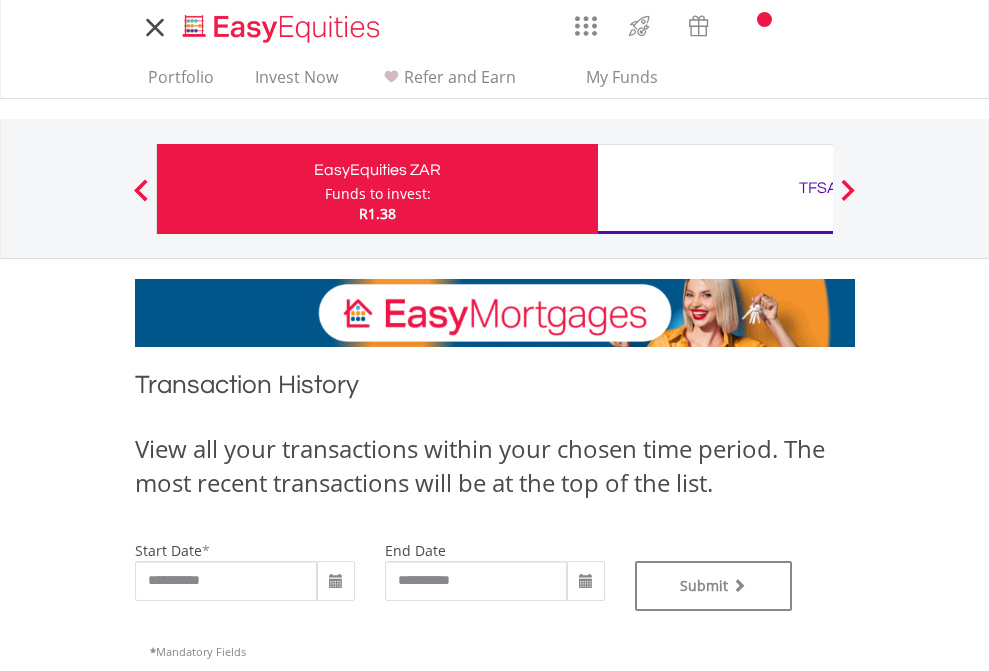 type on "**********" 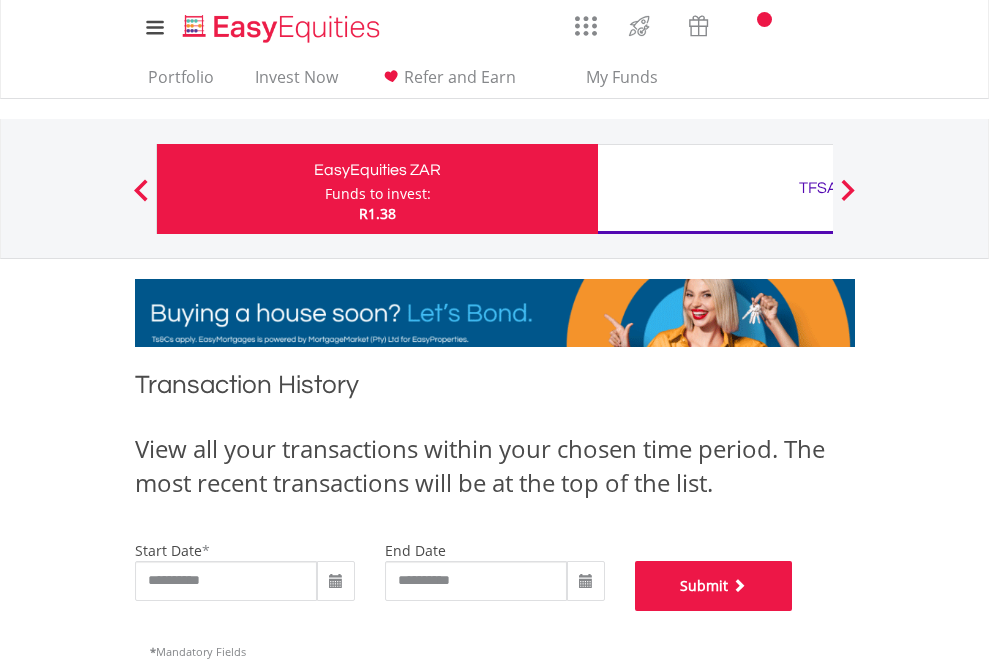 click on "Submit" at bounding box center (714, 586) 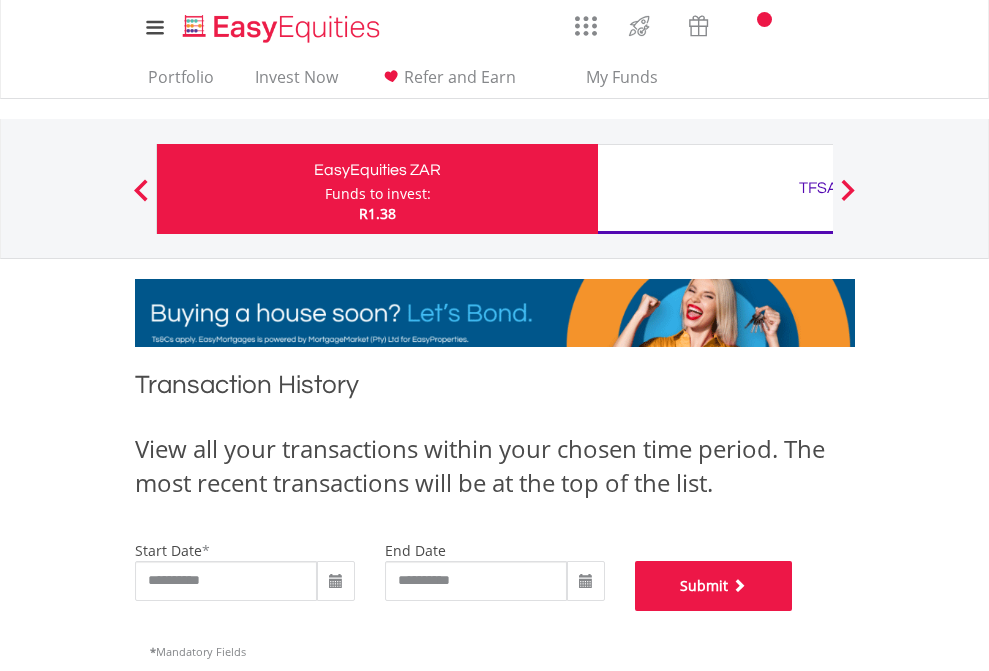 scroll, scrollTop: 811, scrollLeft: 0, axis: vertical 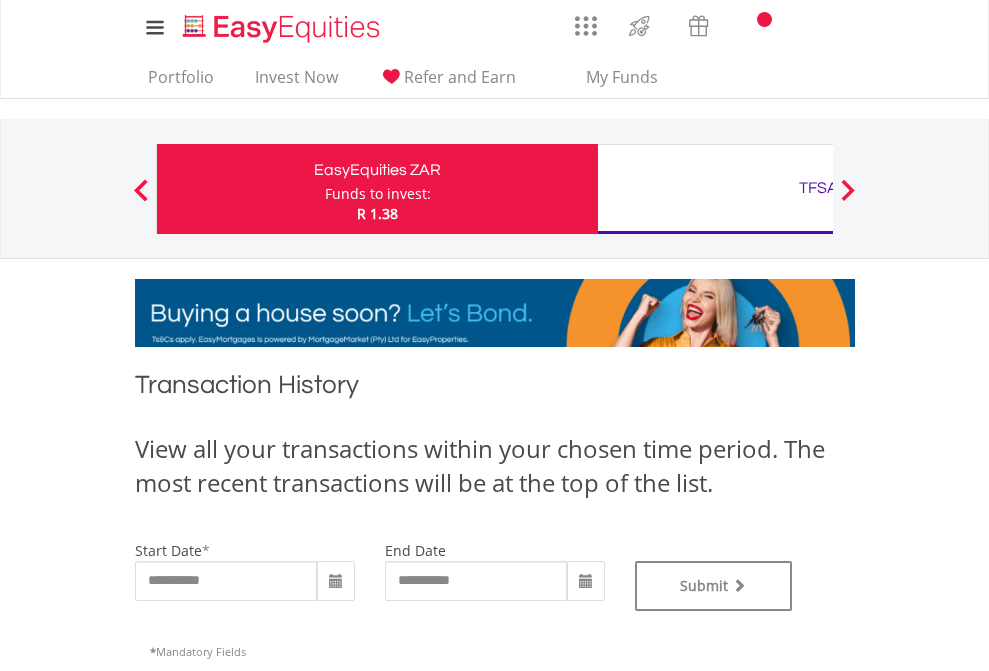 click on "TFSA" at bounding box center [818, 188] 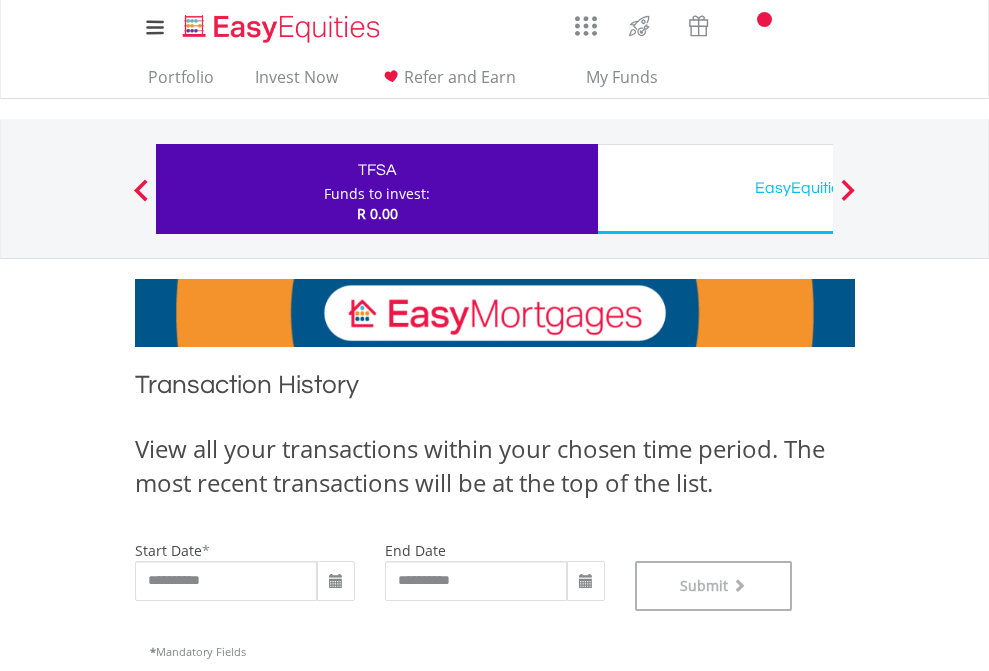 scroll, scrollTop: 811, scrollLeft: 0, axis: vertical 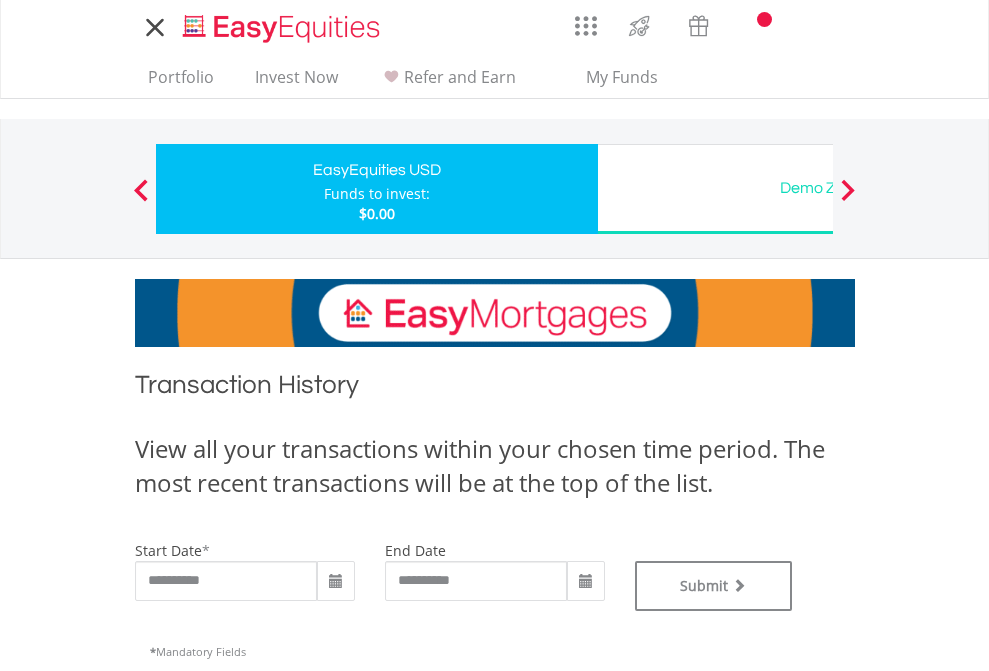 type on "**********" 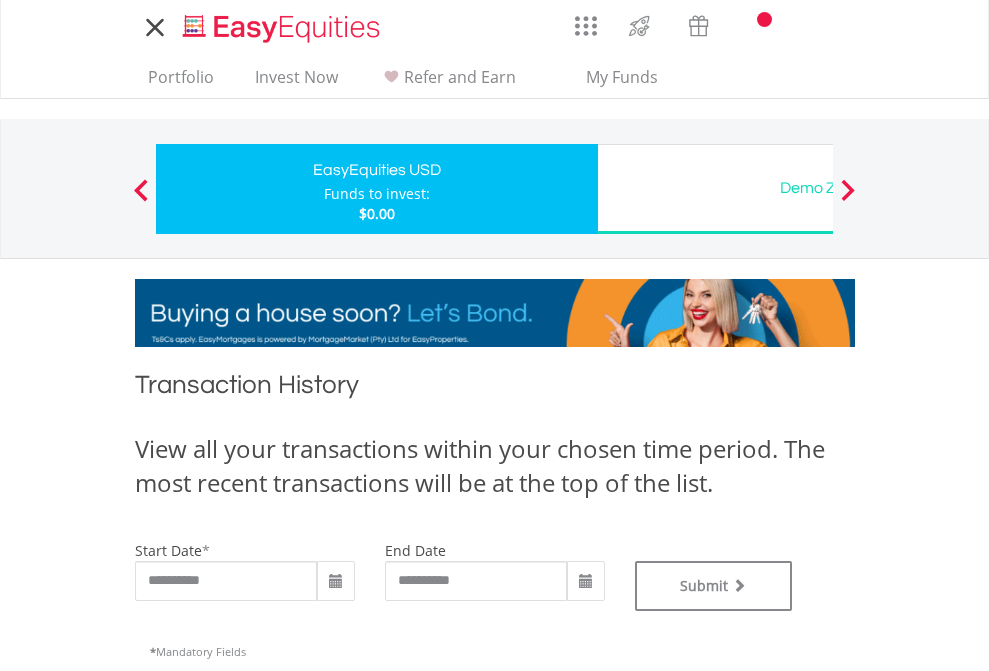 type on "**********" 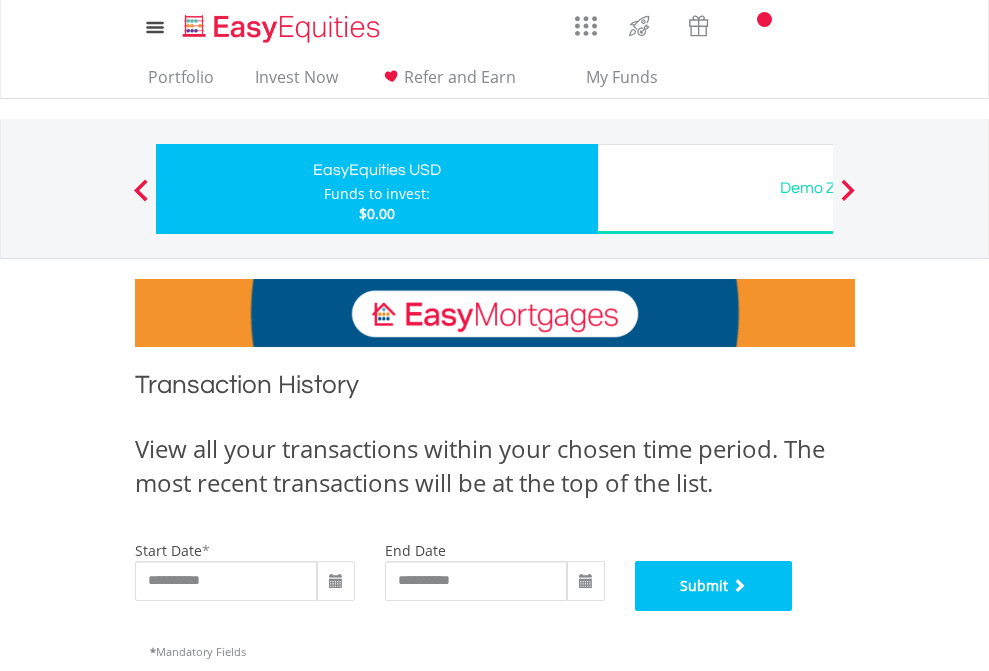 click on "Submit" at bounding box center (714, 586) 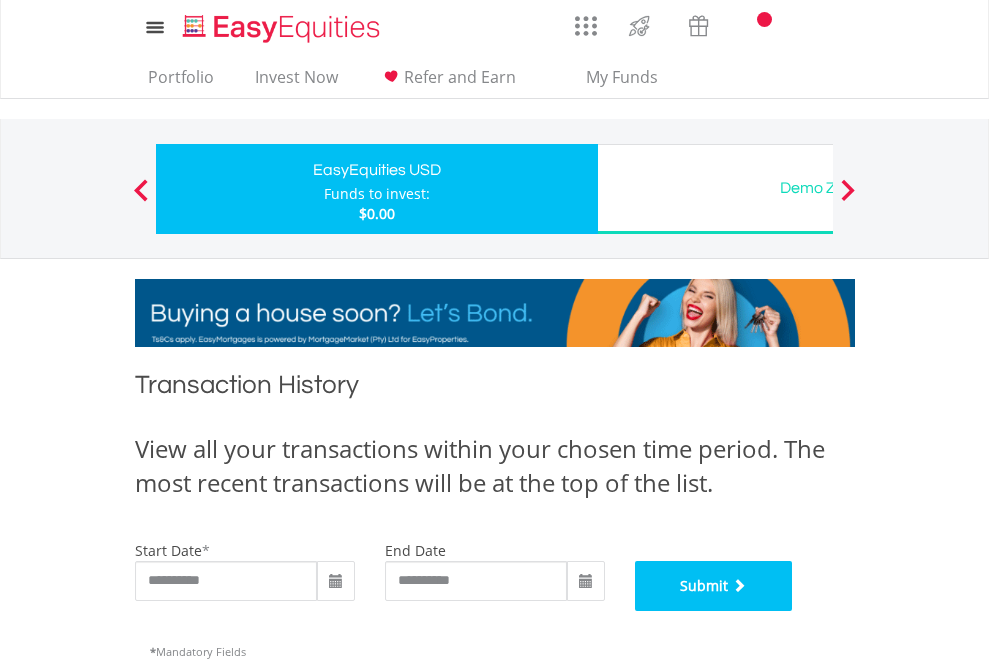 scroll, scrollTop: 811, scrollLeft: 0, axis: vertical 